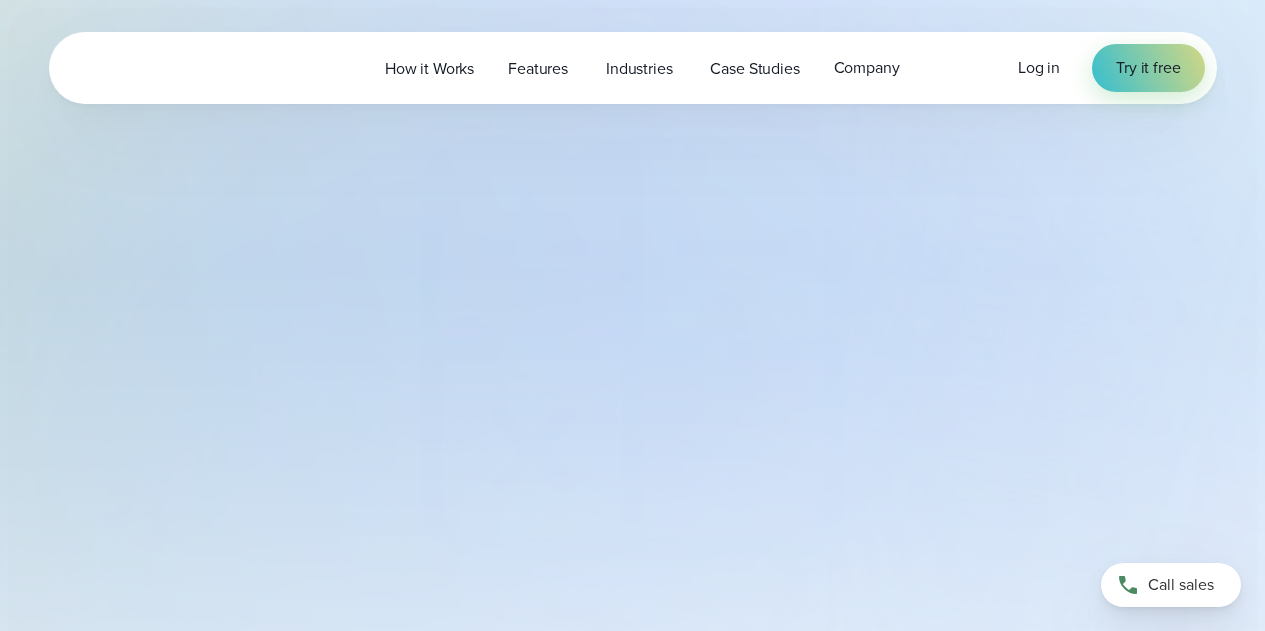 select on "***" 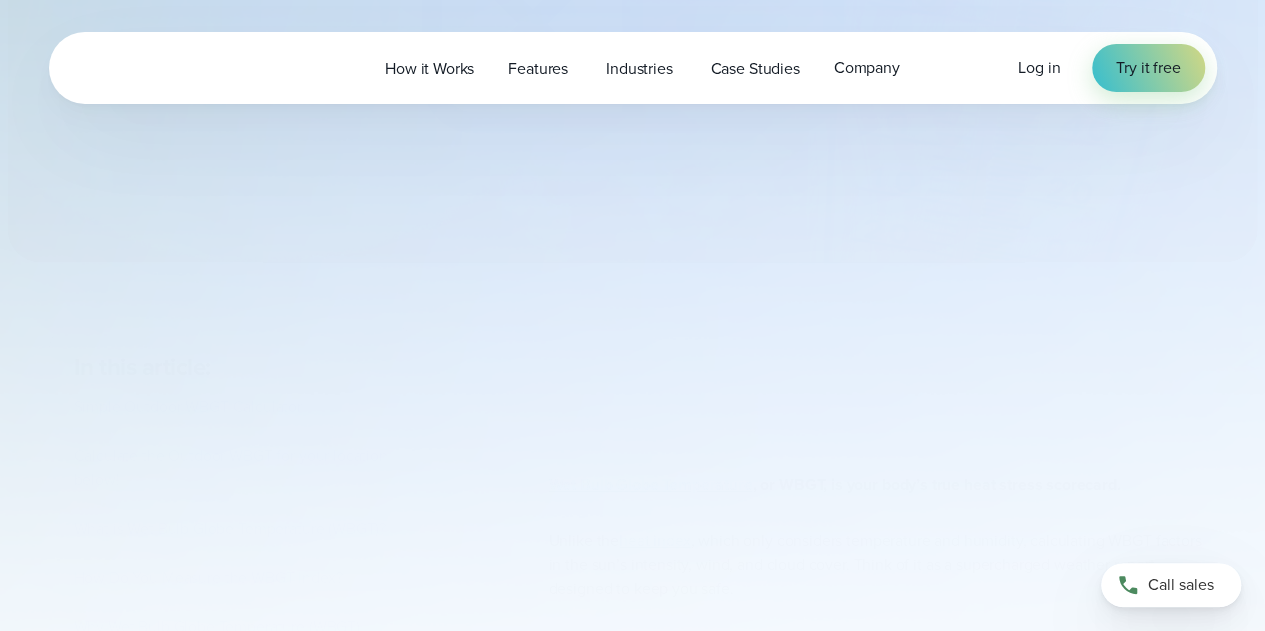 type on "*******" 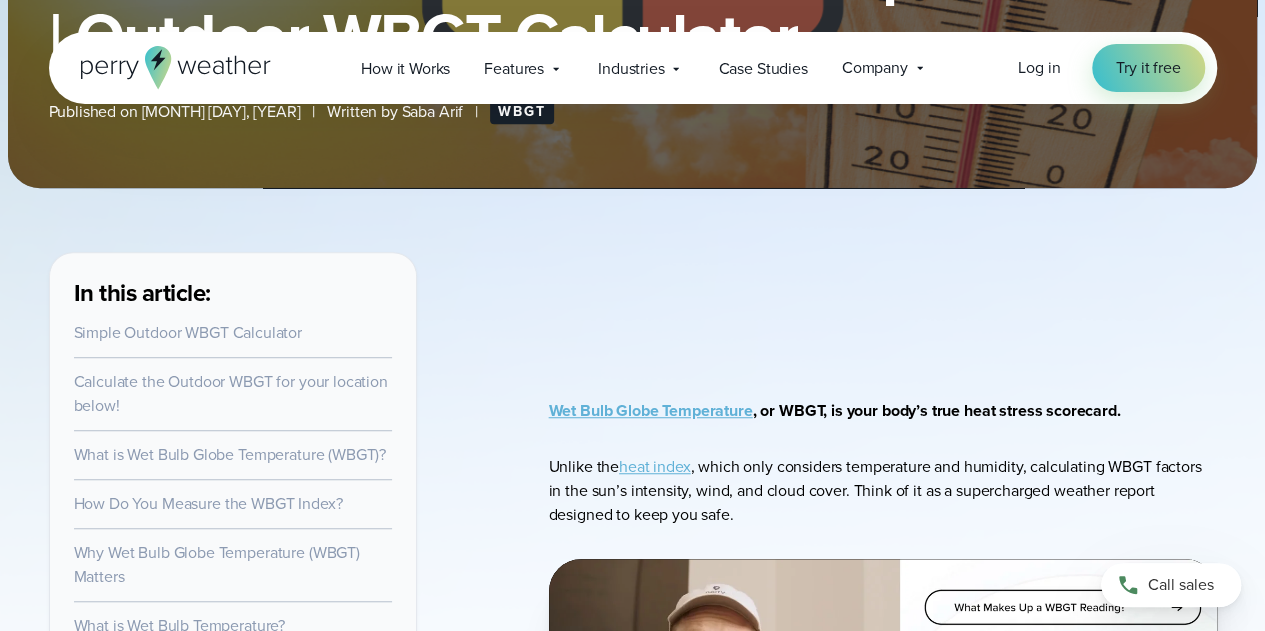 scroll, scrollTop: 0, scrollLeft: 0, axis: both 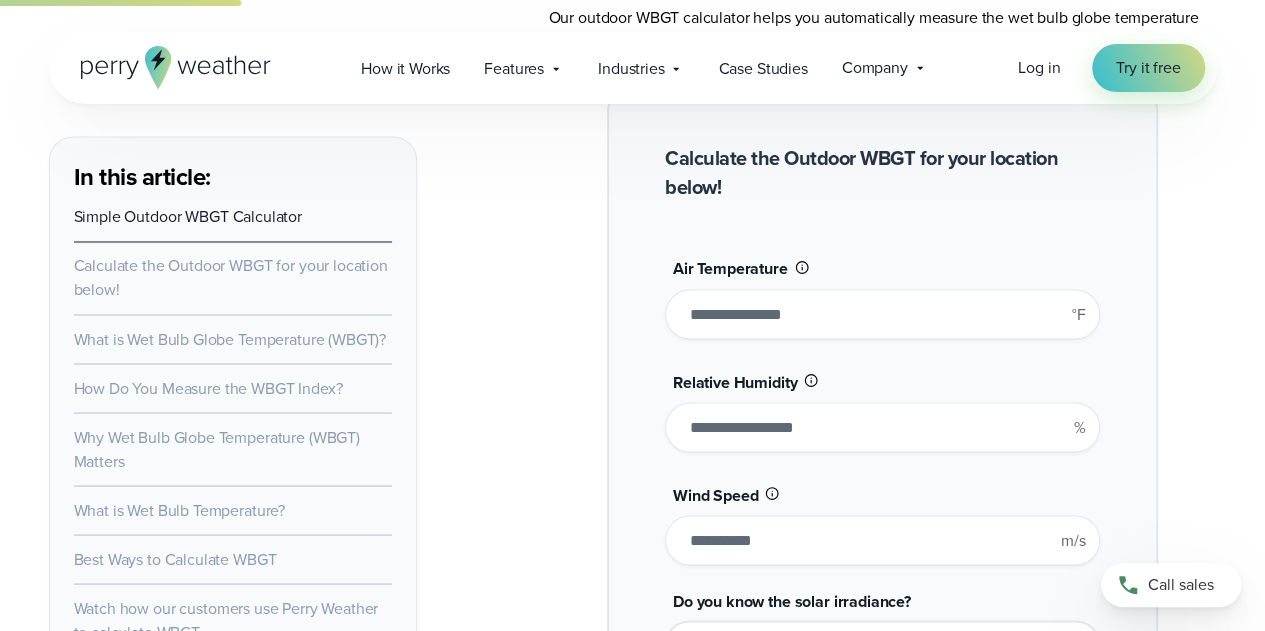 click on "**" at bounding box center (882, 314) 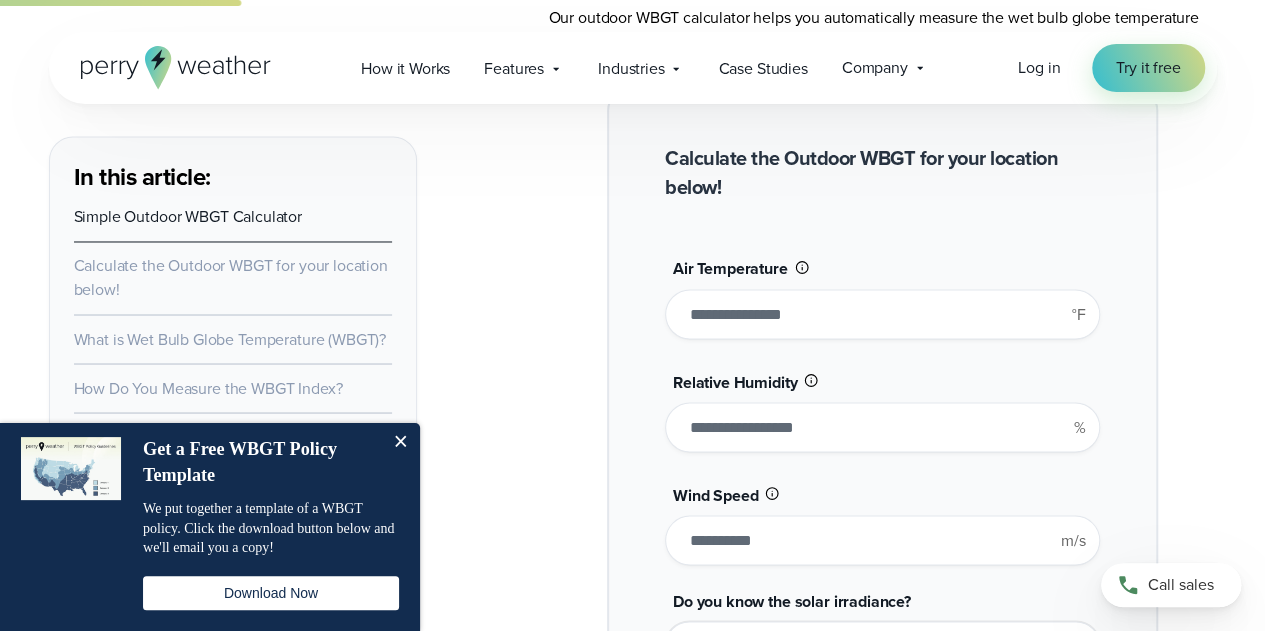 click on "**" at bounding box center [882, 314] 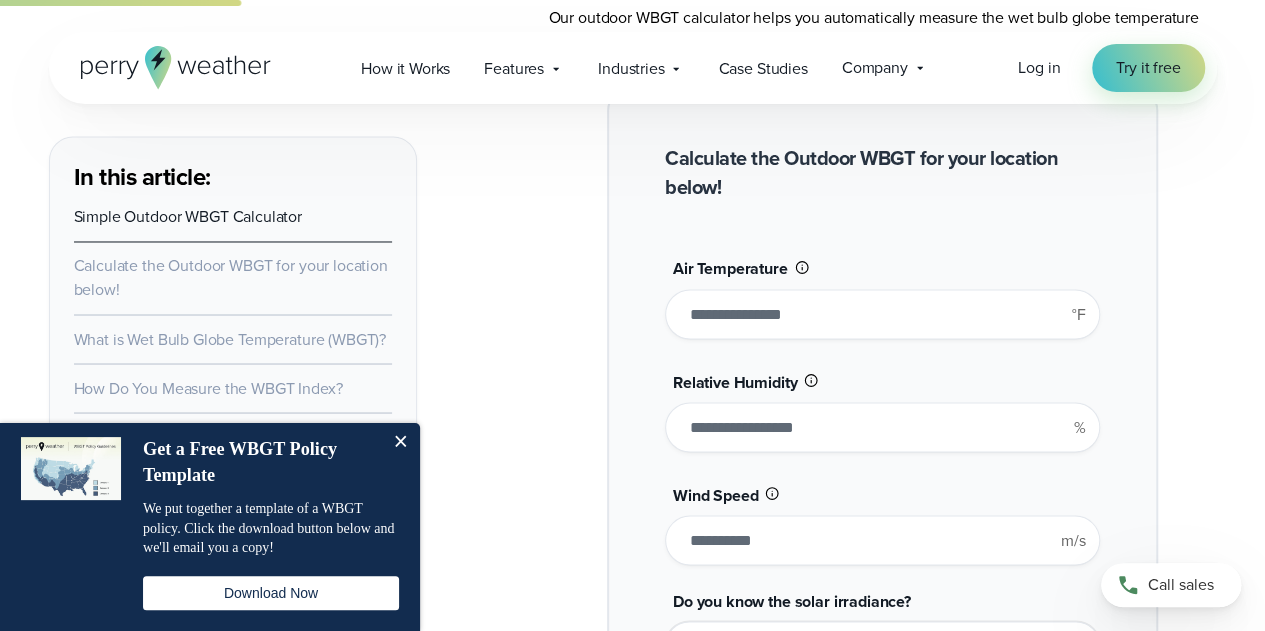type on "**" 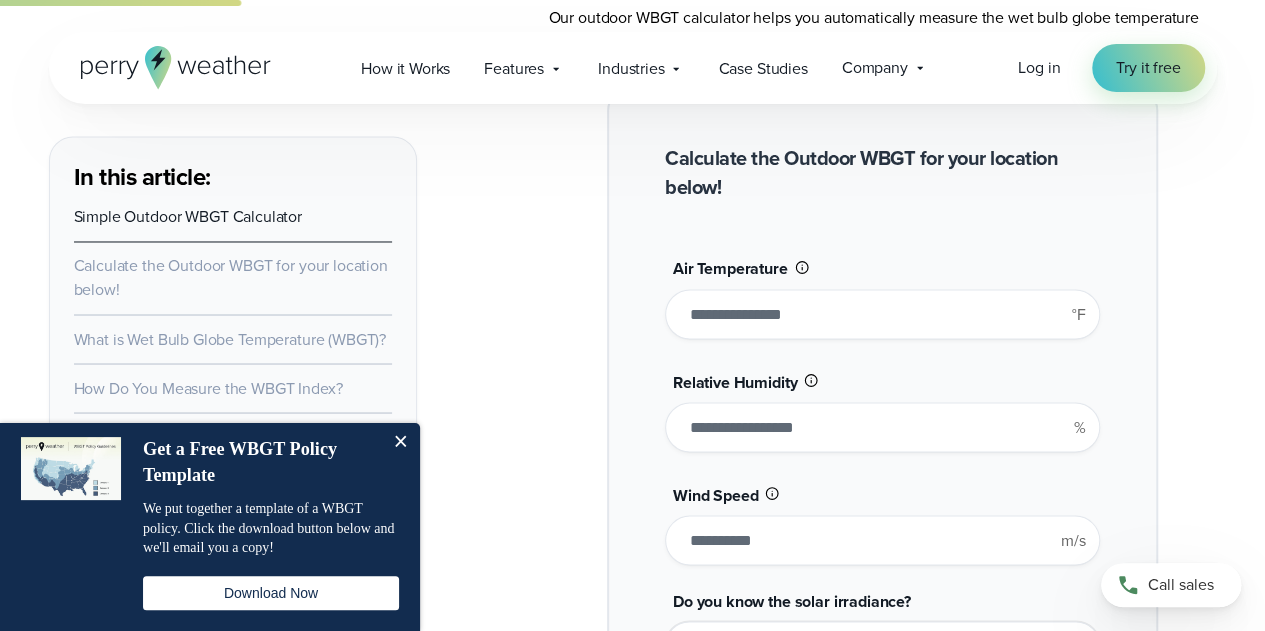 type on "*******" 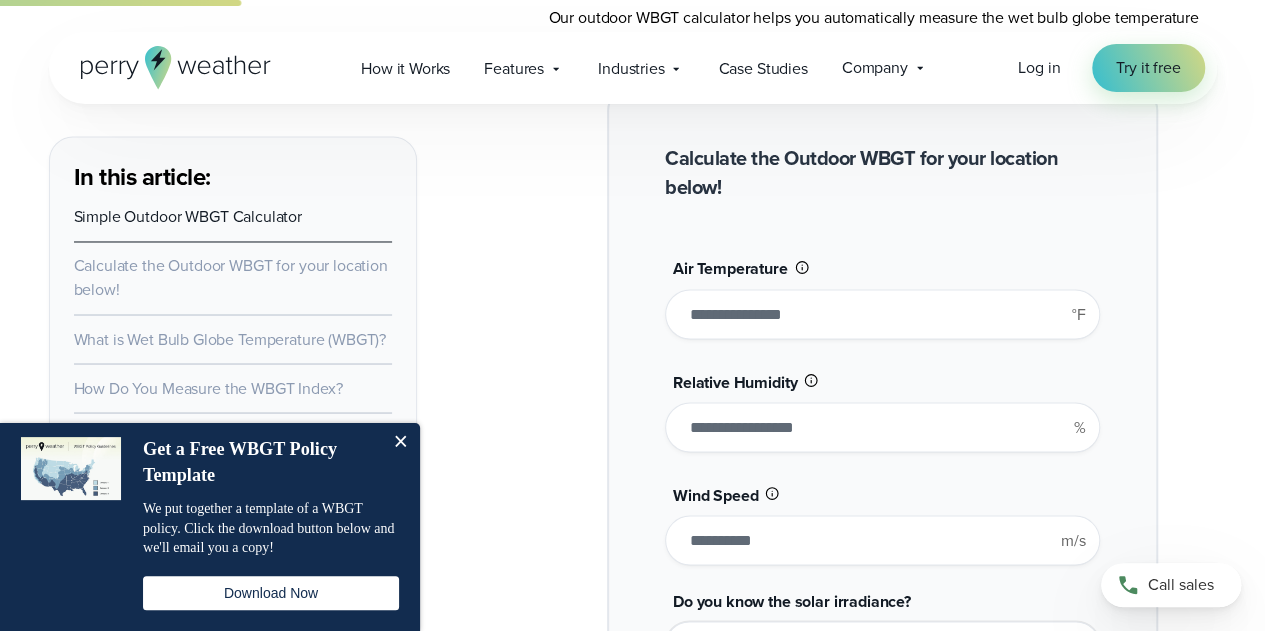 type on "*" 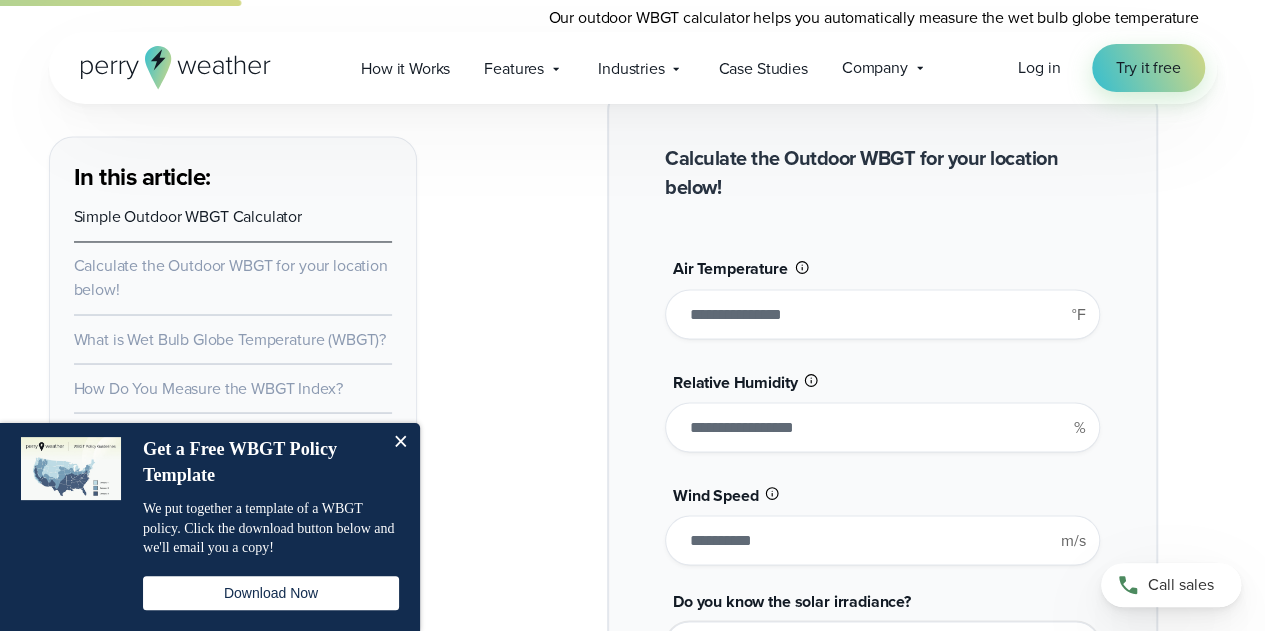 type on "*******" 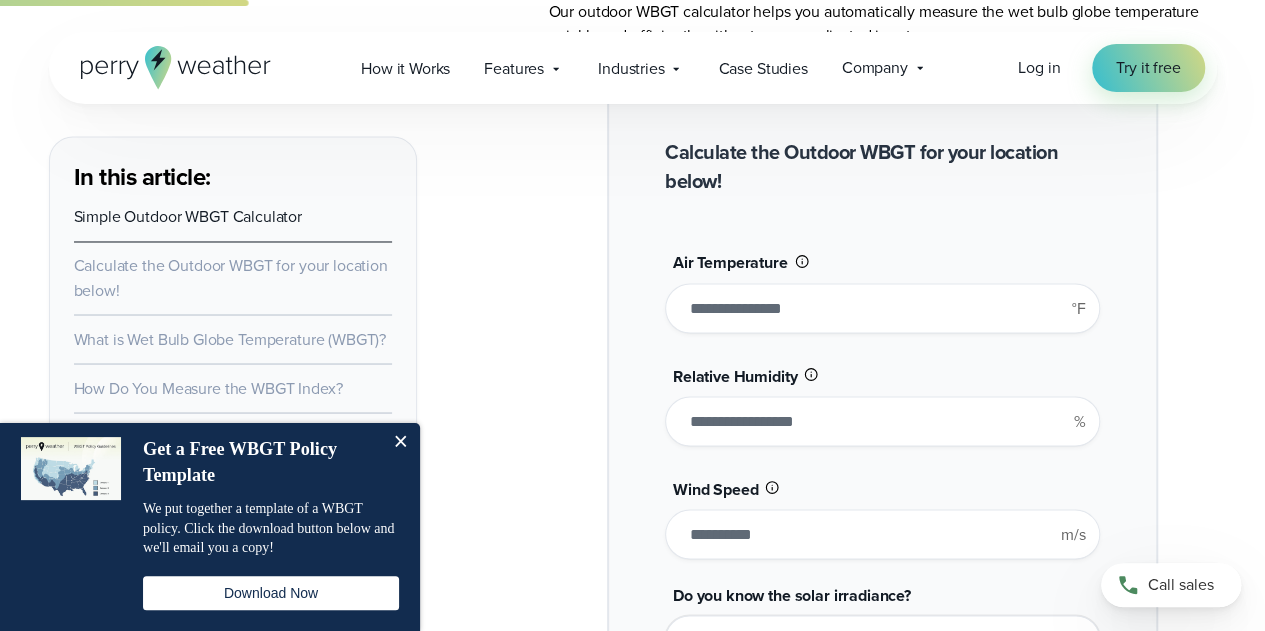 scroll, scrollTop: 1600, scrollLeft: 0, axis: vertical 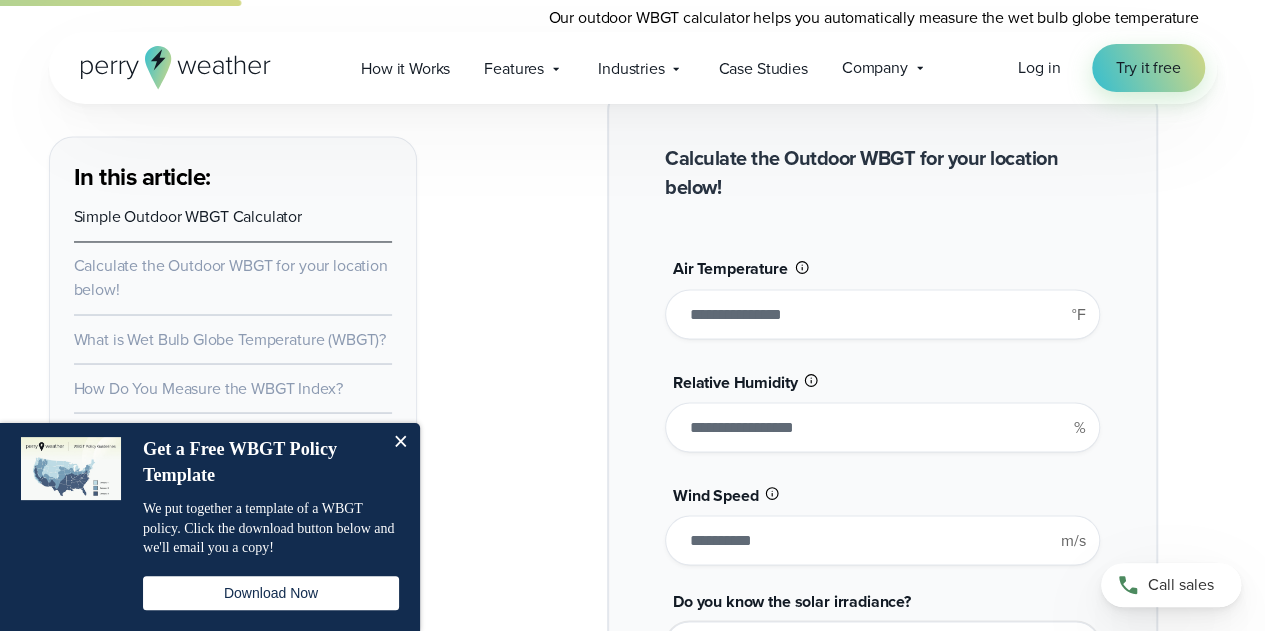 click on "**" at bounding box center [882, 314] 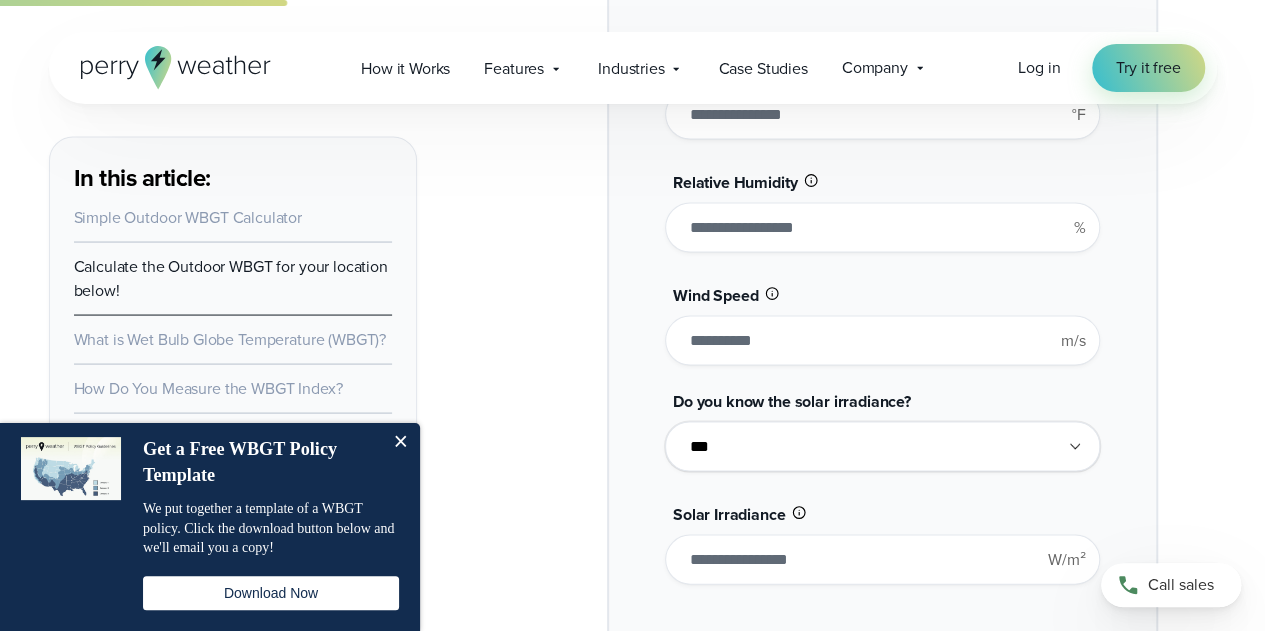 scroll, scrollTop: 1900, scrollLeft: 0, axis: vertical 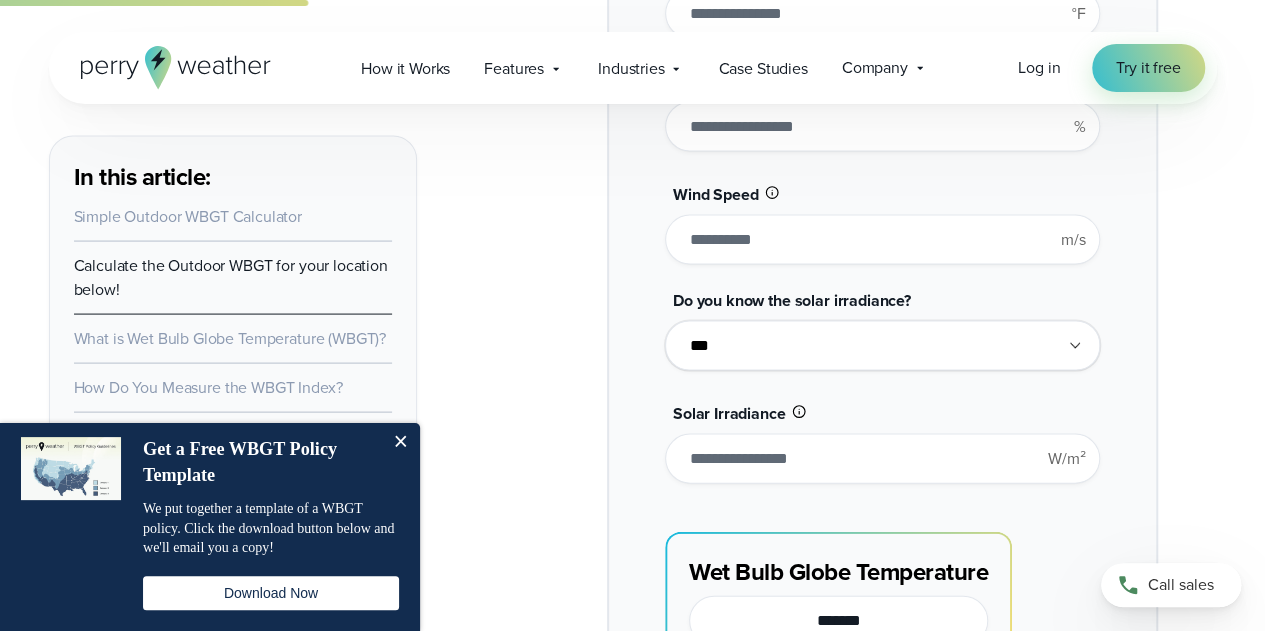 drag, startPoint x: 760, startPoint y: 235, endPoint x: 667, endPoint y: 235, distance: 93 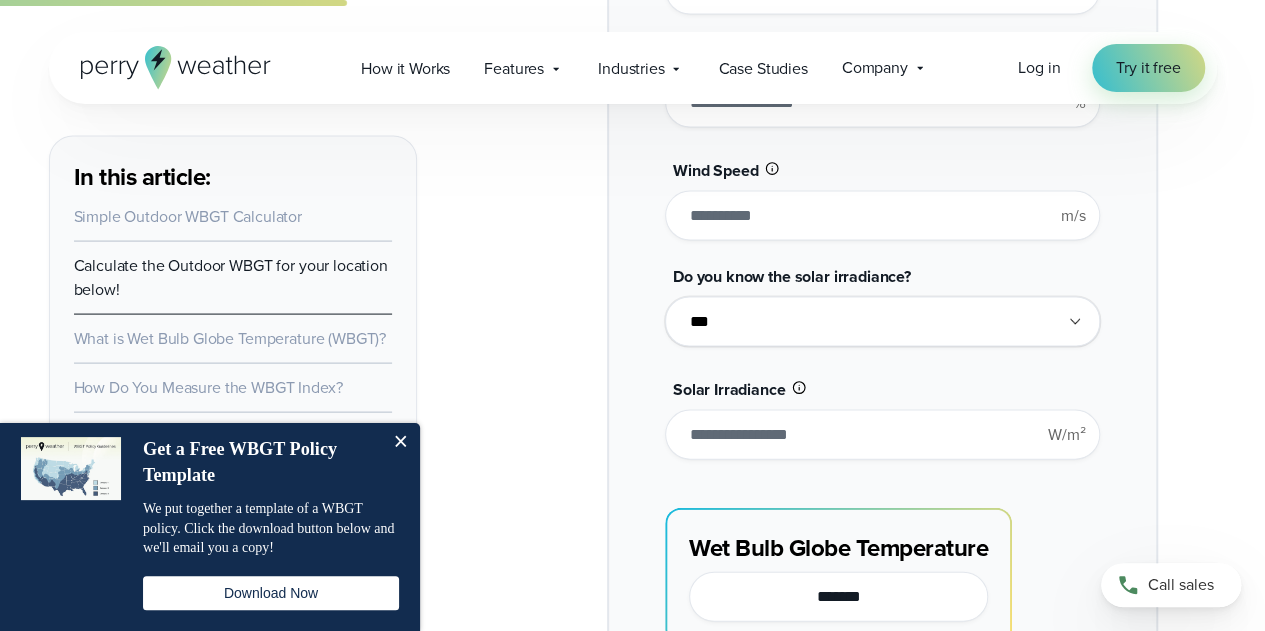 scroll, scrollTop: 1900, scrollLeft: 0, axis: vertical 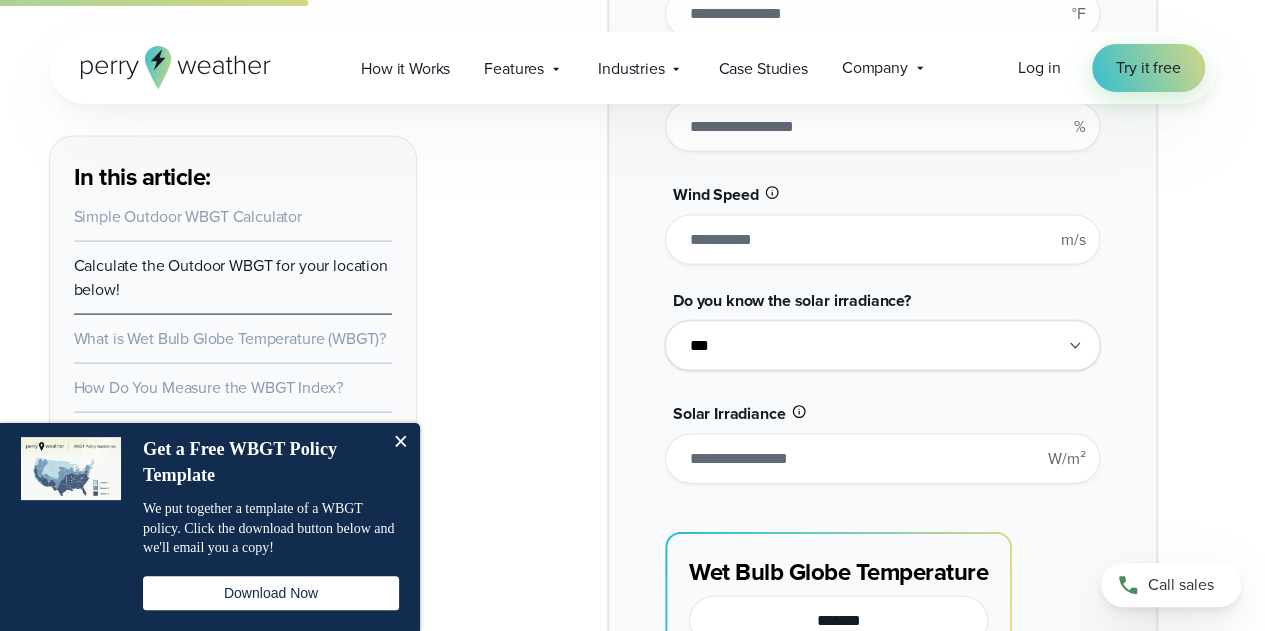 click on "**********" at bounding box center (882, 346) 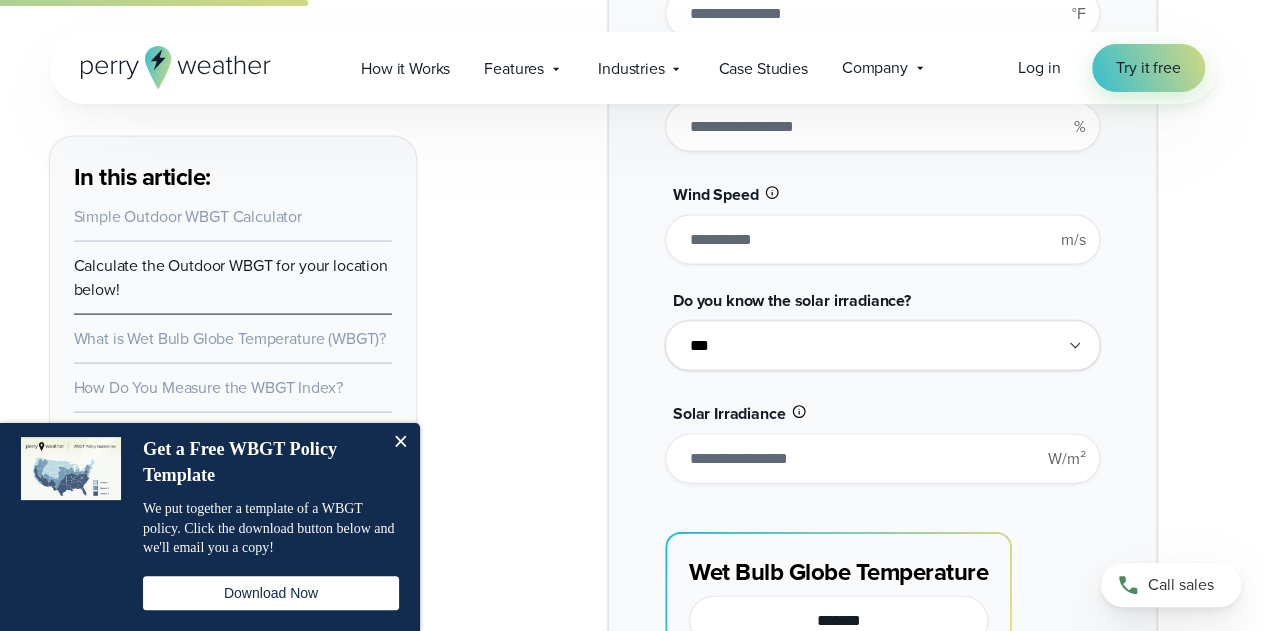 select on "**" 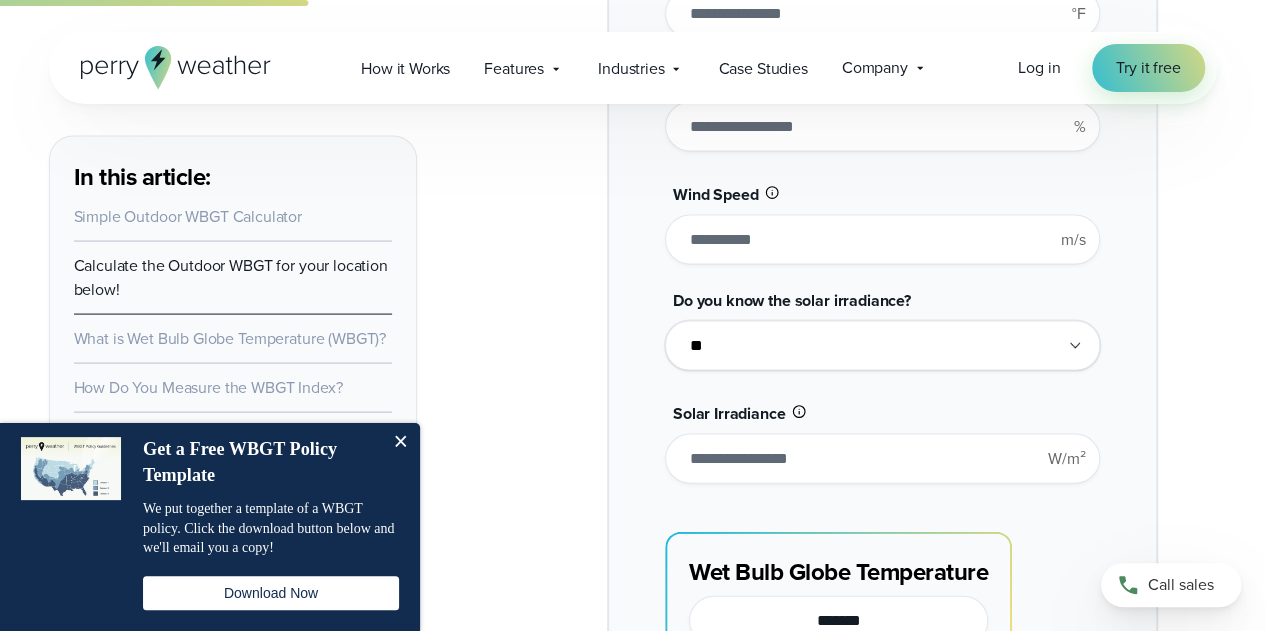 click on "**********" at bounding box center (882, 346) 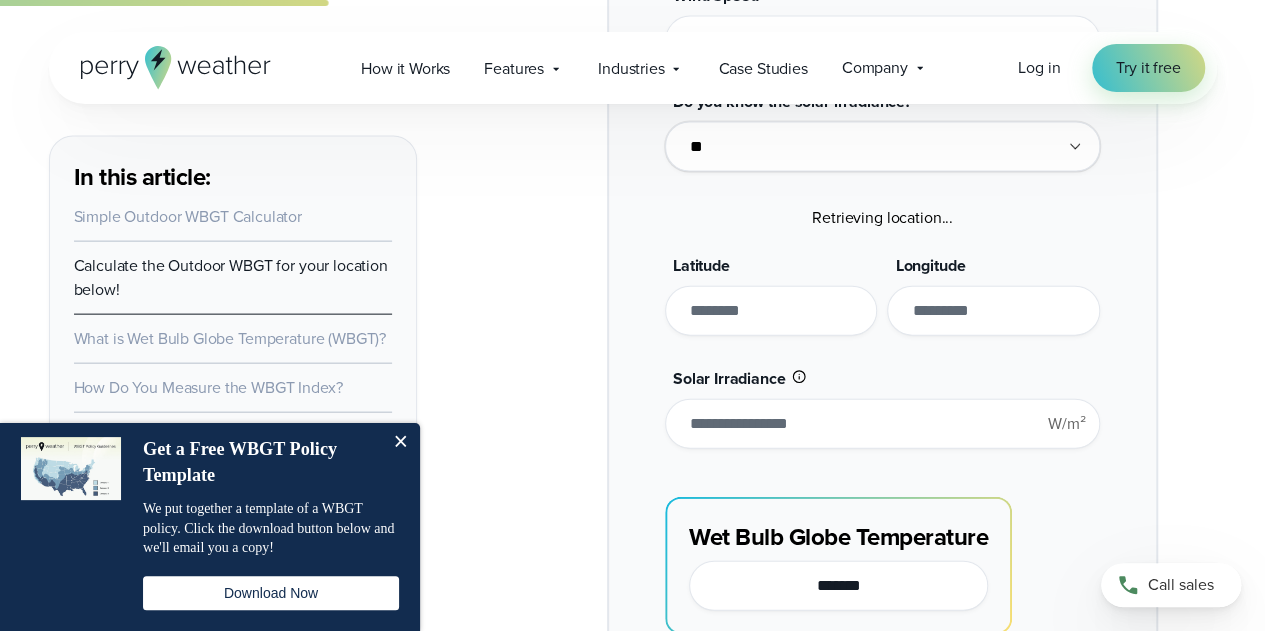 scroll, scrollTop: 2100, scrollLeft: 0, axis: vertical 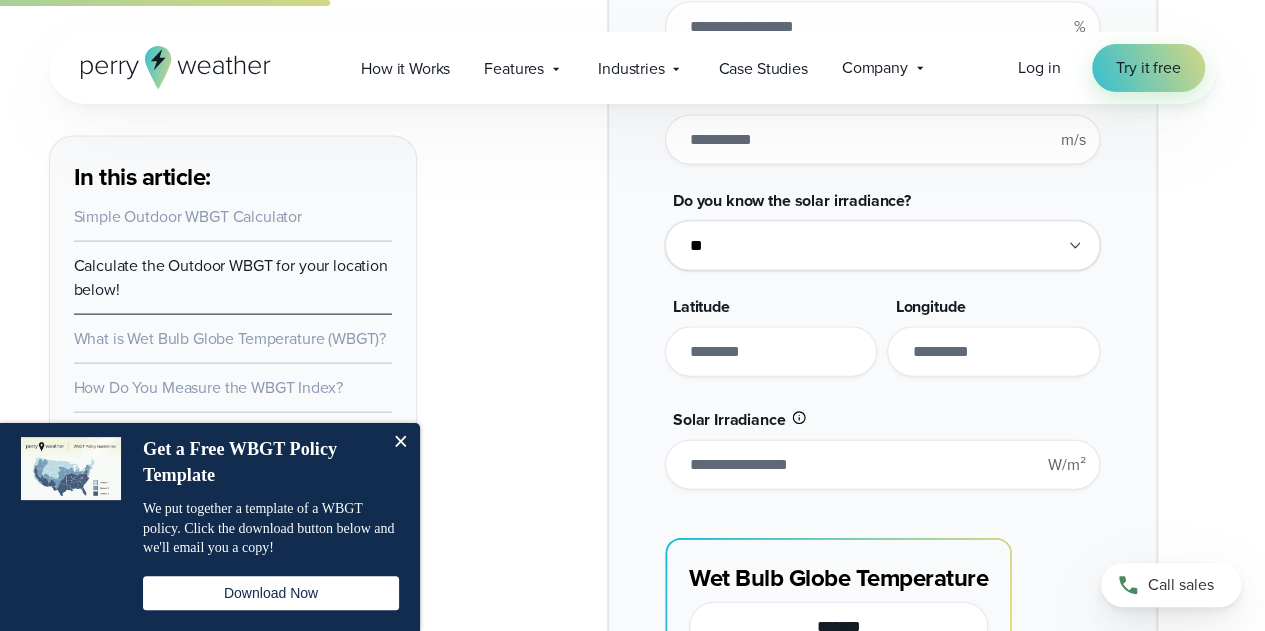 click at bounding box center (771, 352) 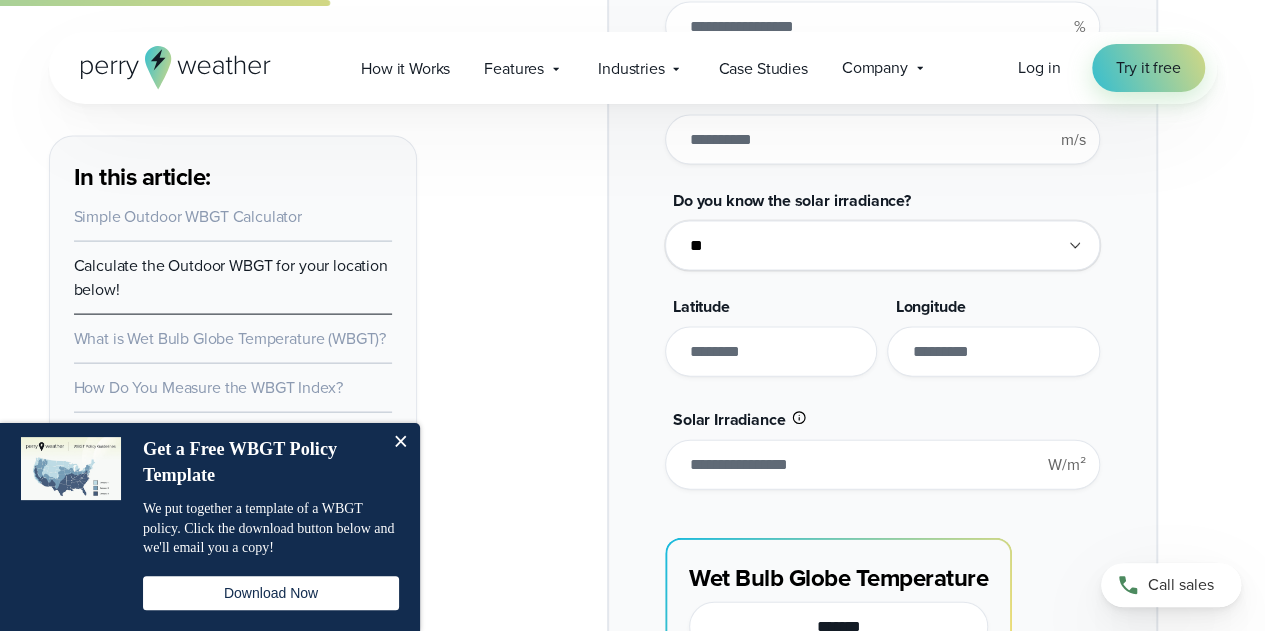 type on "*********" 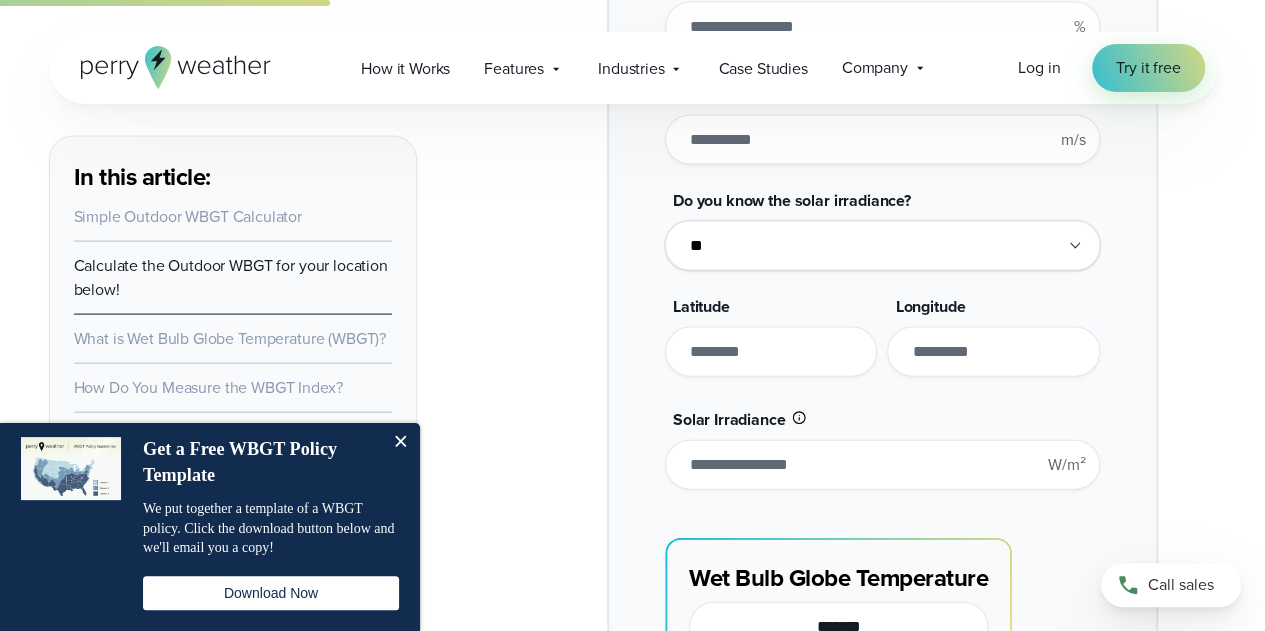 click on "Longitude" at bounding box center [993, 336] 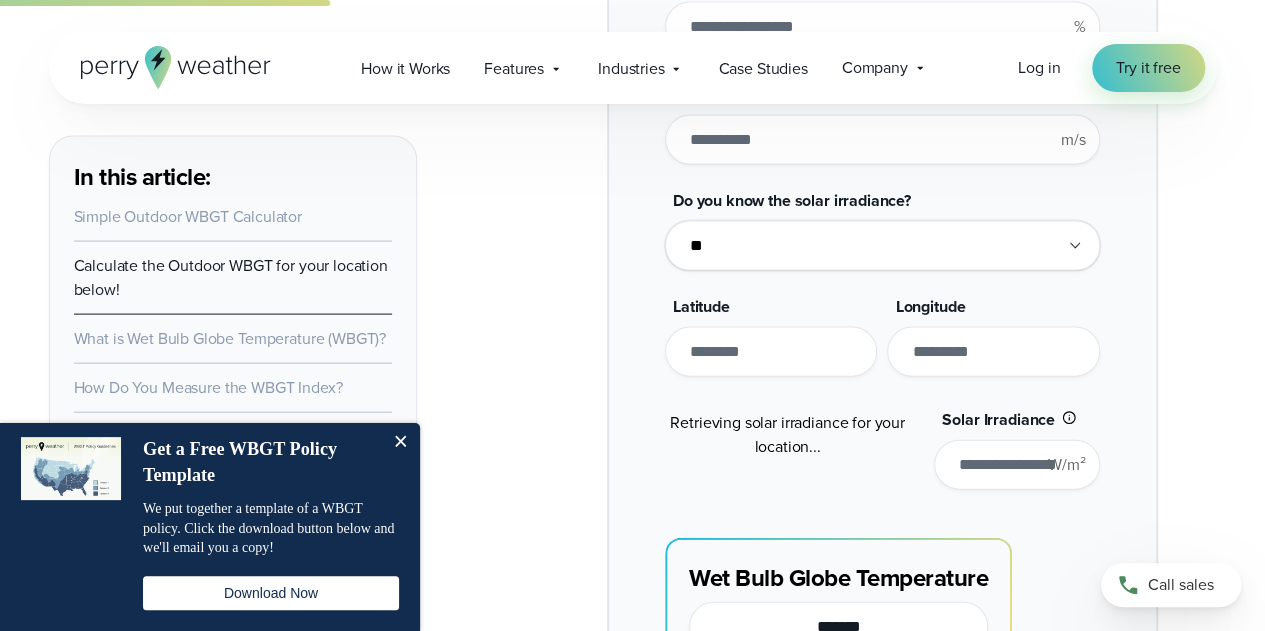 click on "**********" at bounding box center [883, 278] 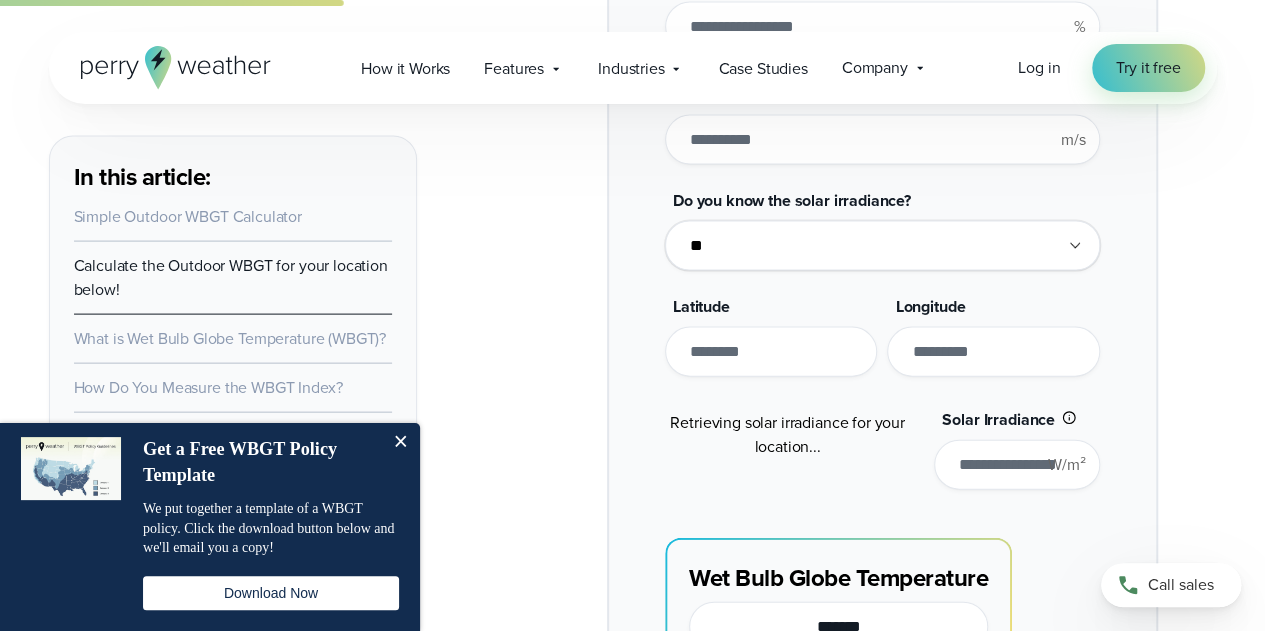 scroll, scrollTop: 2300, scrollLeft: 0, axis: vertical 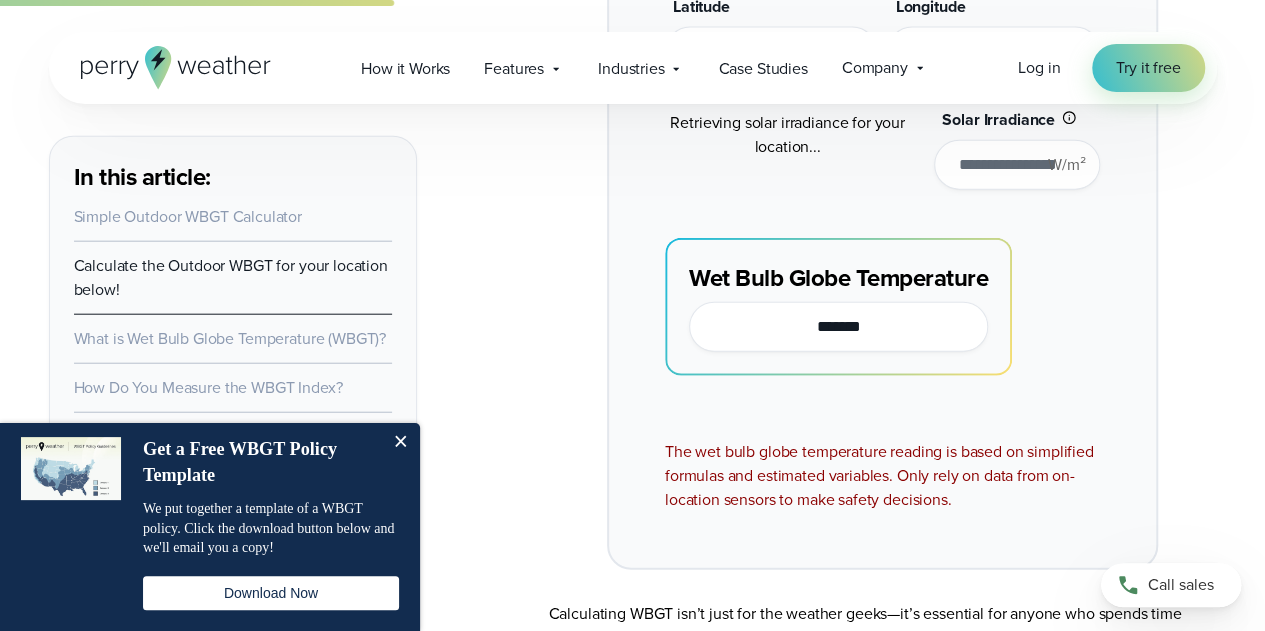 type on "*****" 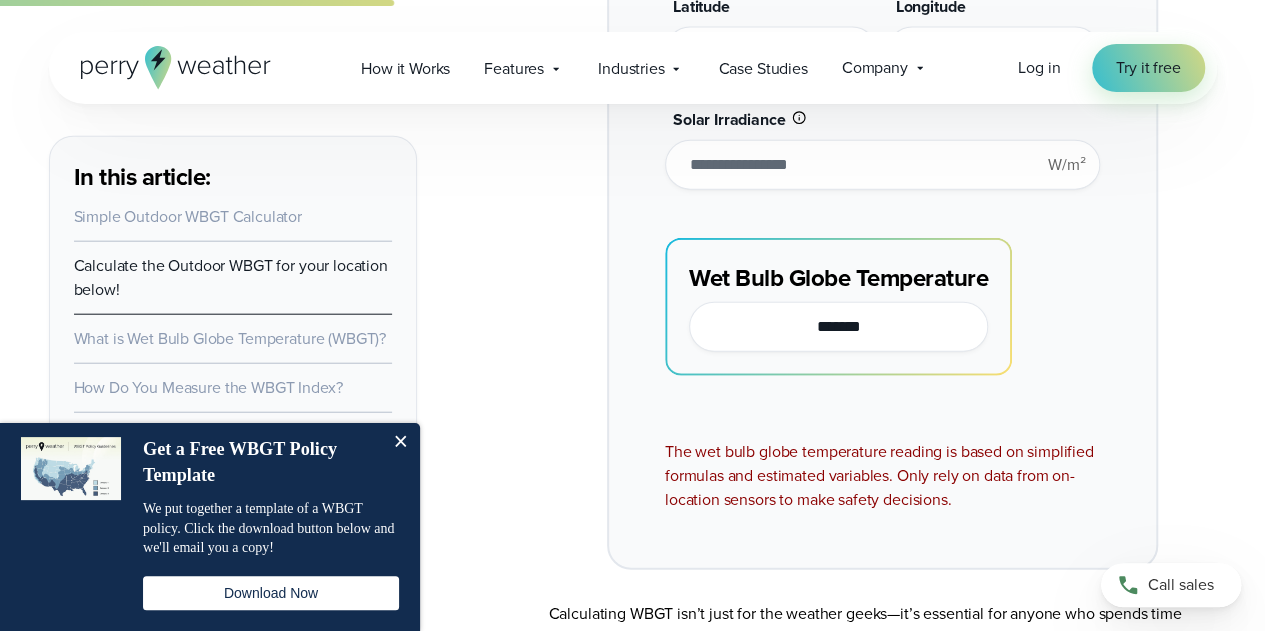 type on "*******" 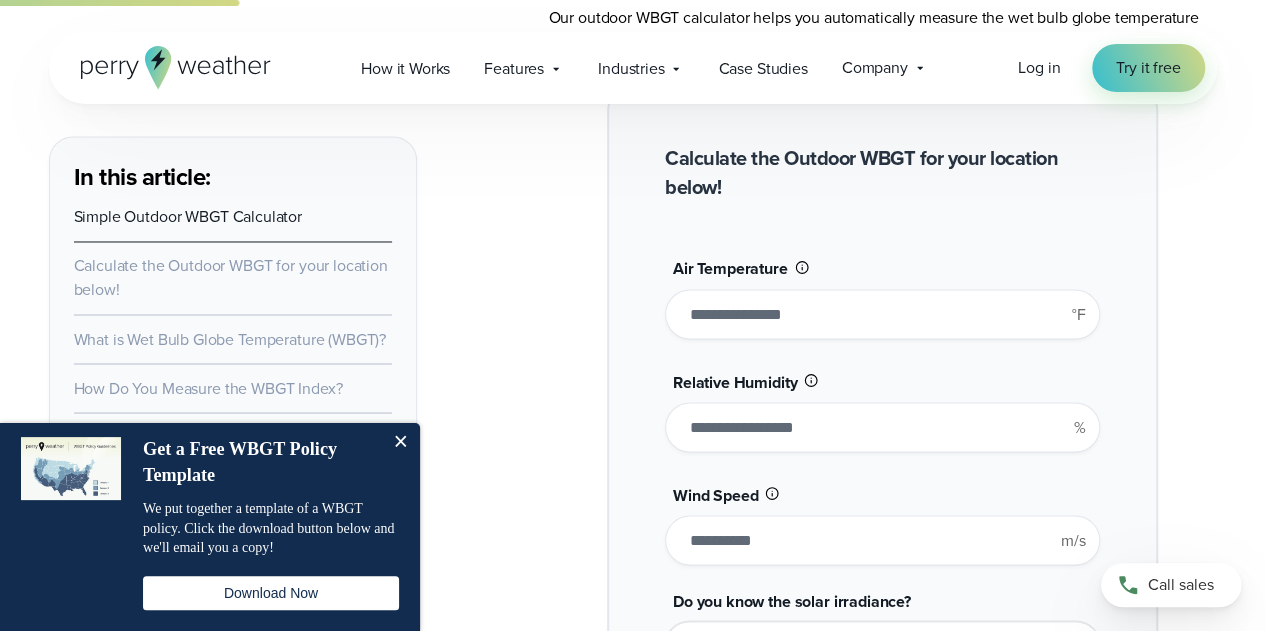 scroll, scrollTop: 1500, scrollLeft: 0, axis: vertical 